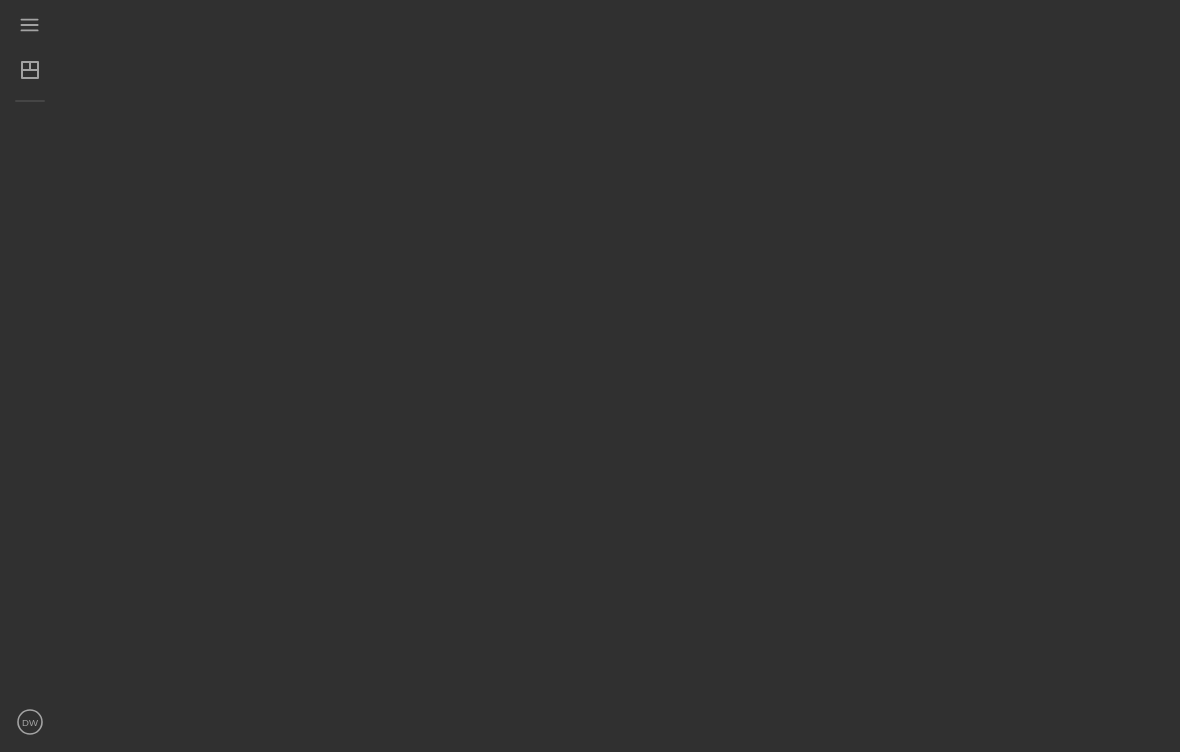 scroll, scrollTop: 0, scrollLeft: 0, axis: both 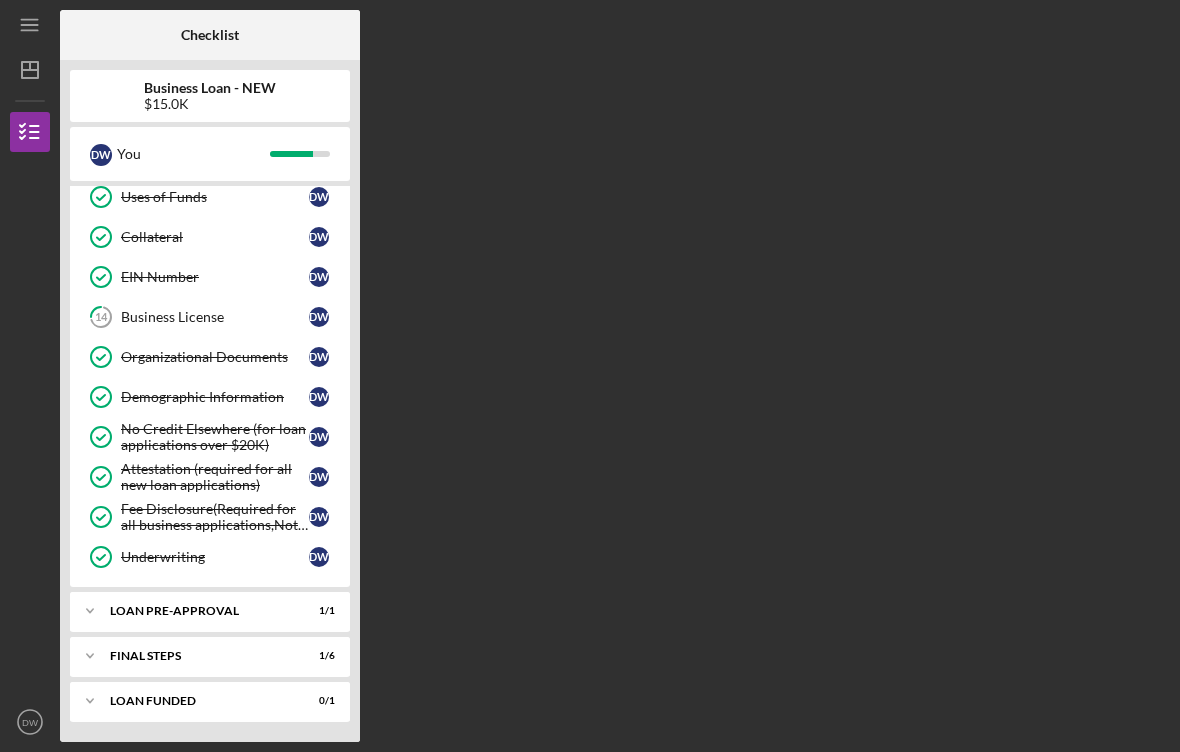 click on "Icon/Expander" 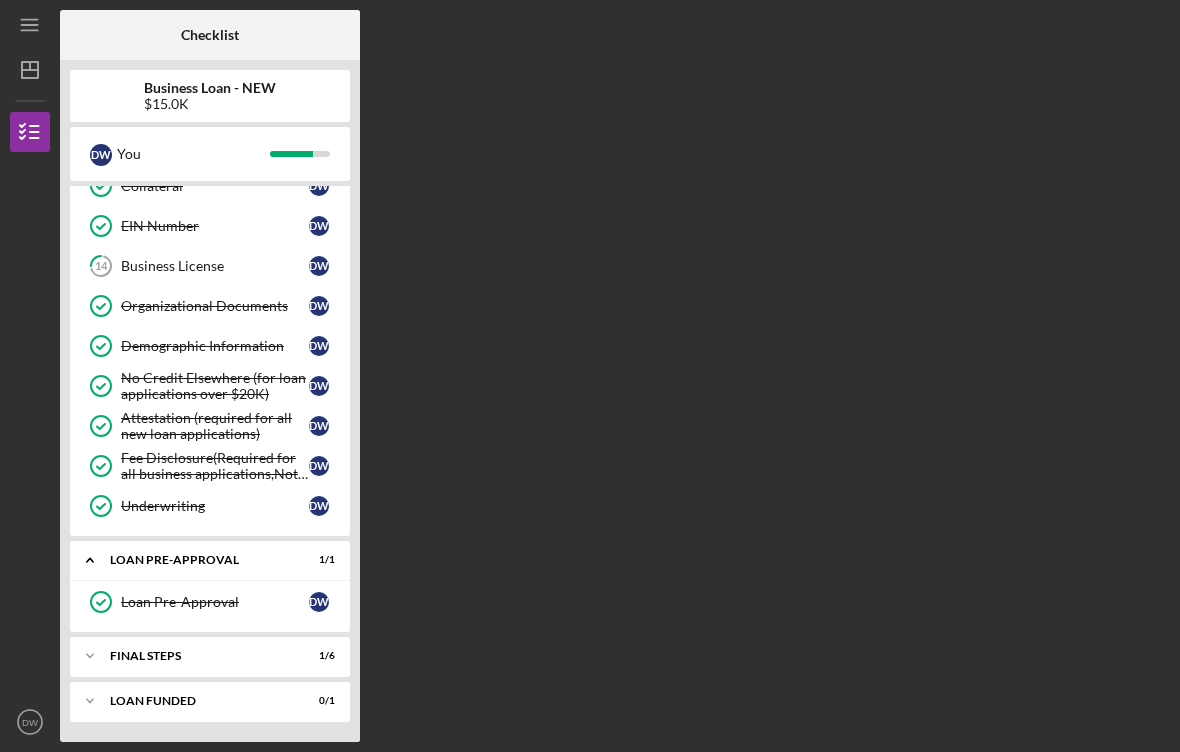 scroll, scrollTop: 391, scrollLeft: 0, axis: vertical 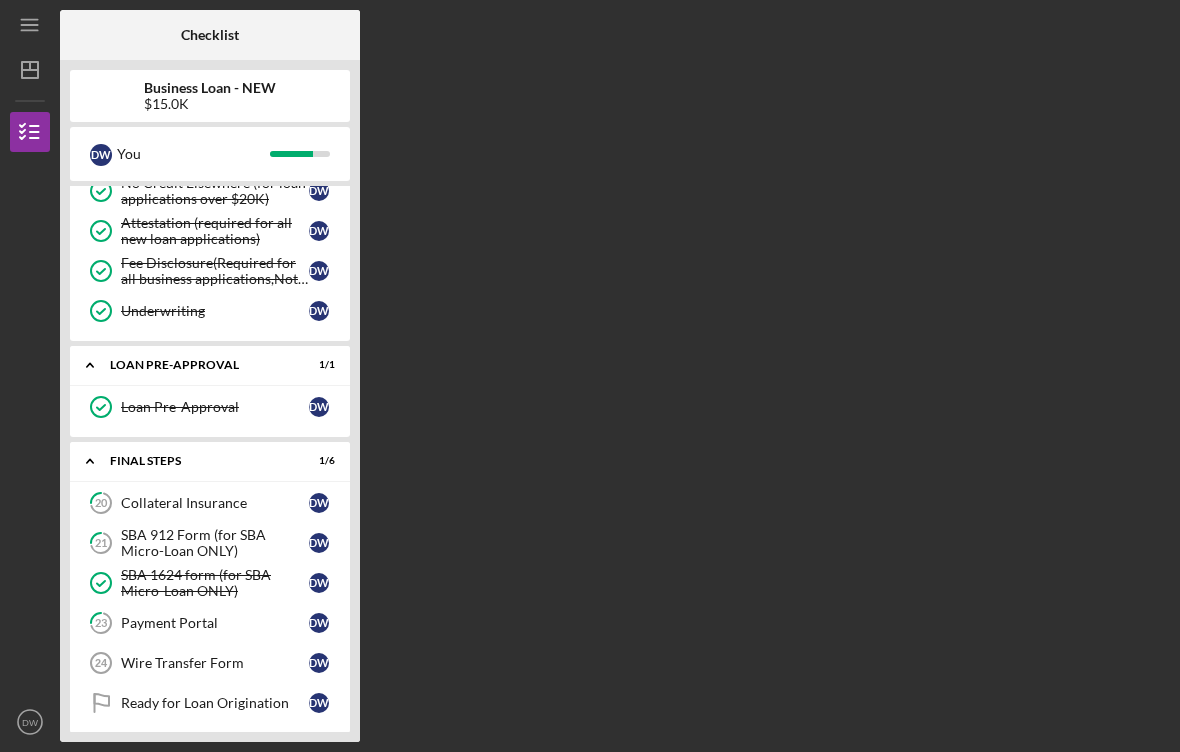 click on "D W" at bounding box center (319, 407) 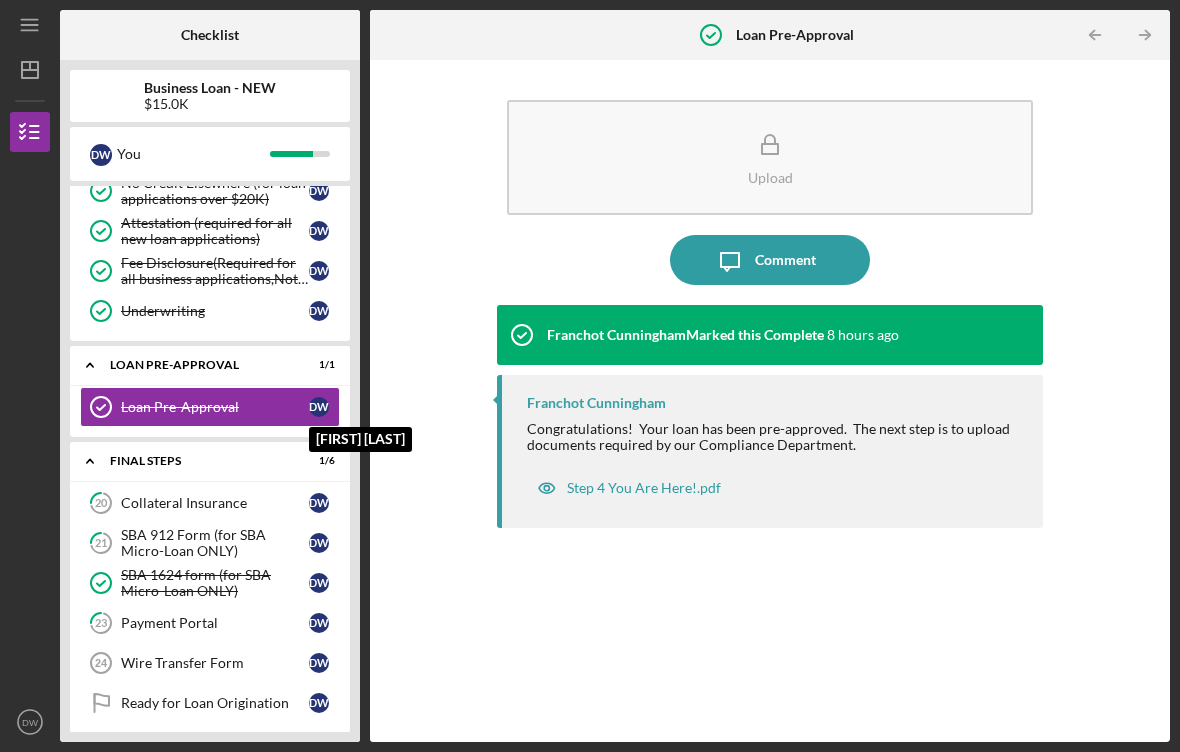 click on "Step 4 You Are Here!.pdf" at bounding box center (644, 488) 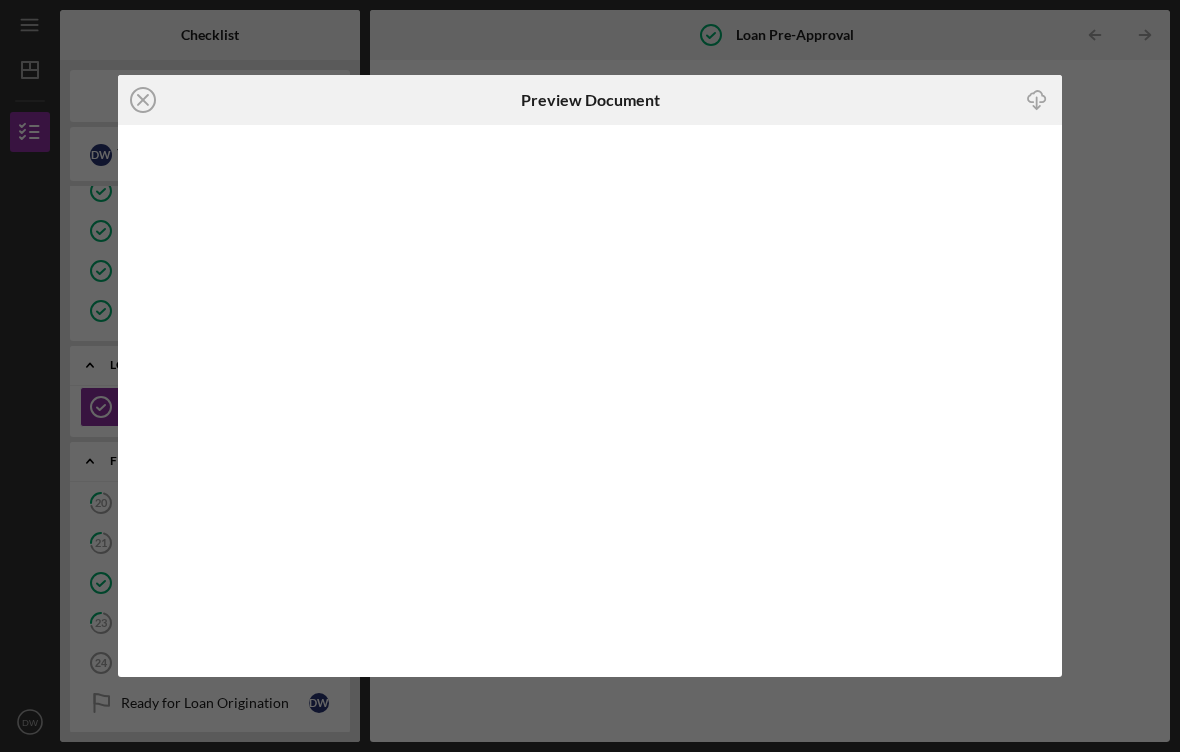 click on "Icon/Close" 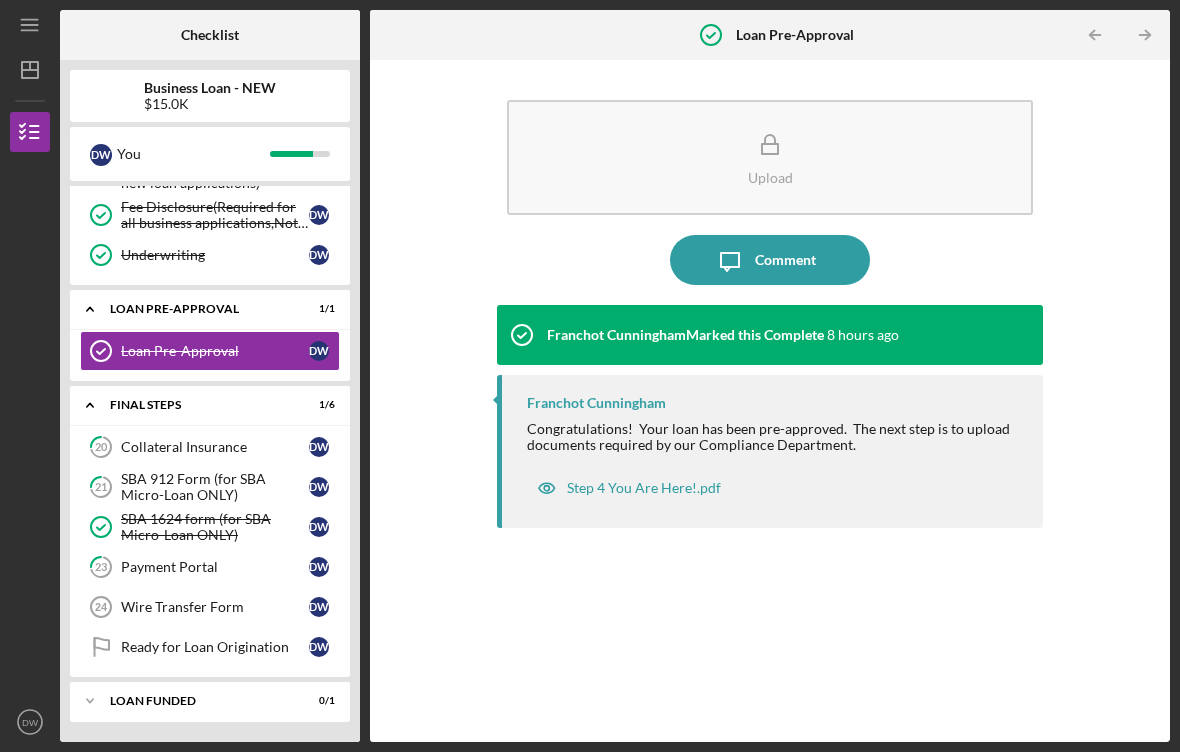 scroll, scrollTop: 642, scrollLeft: 0, axis: vertical 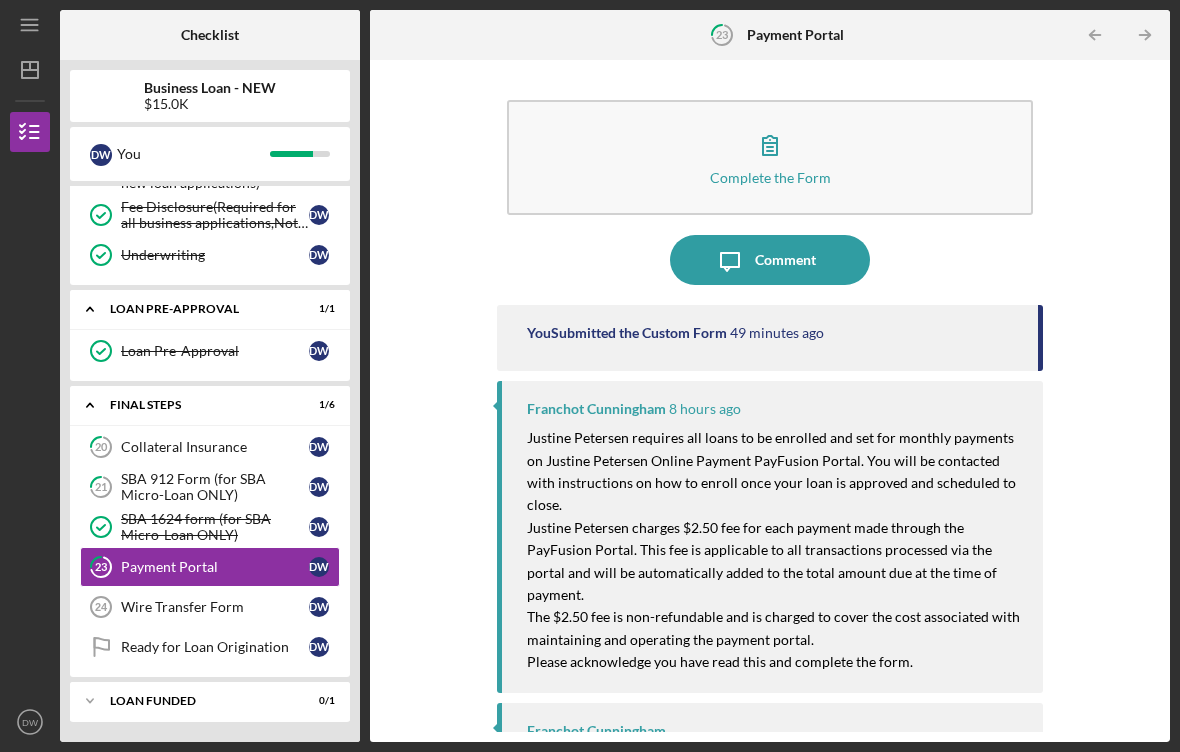 click 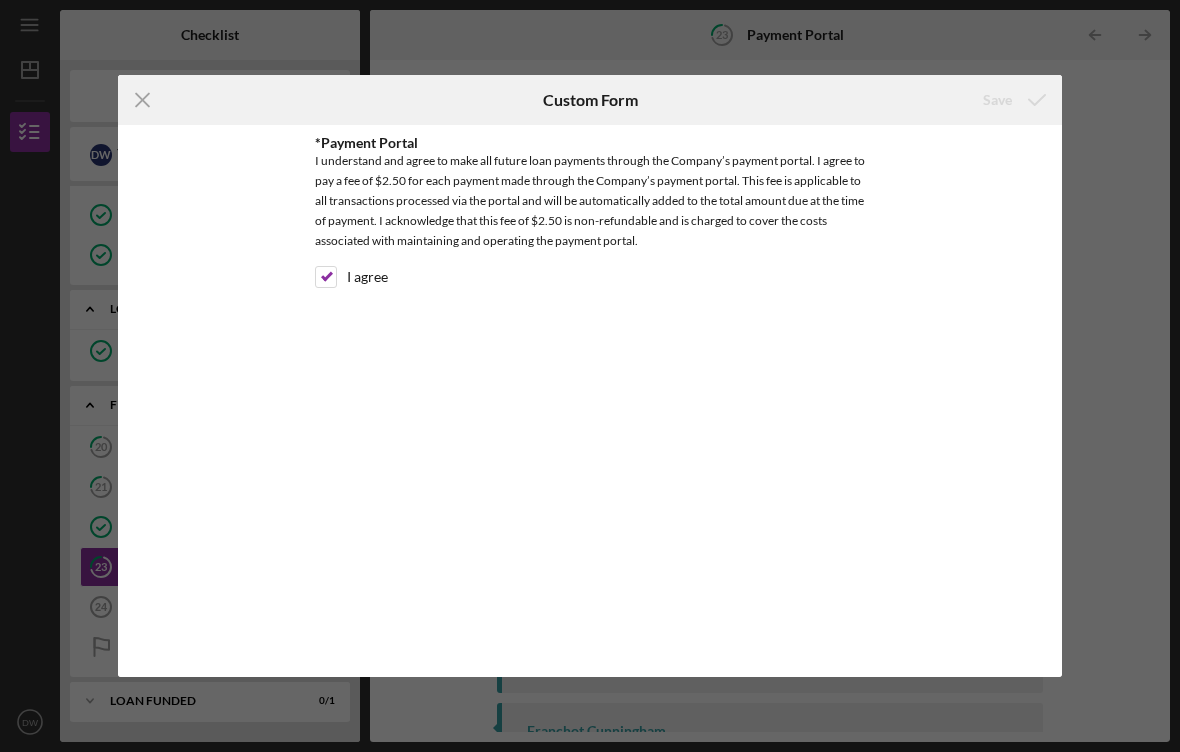 click on "Icon/Menu Close" 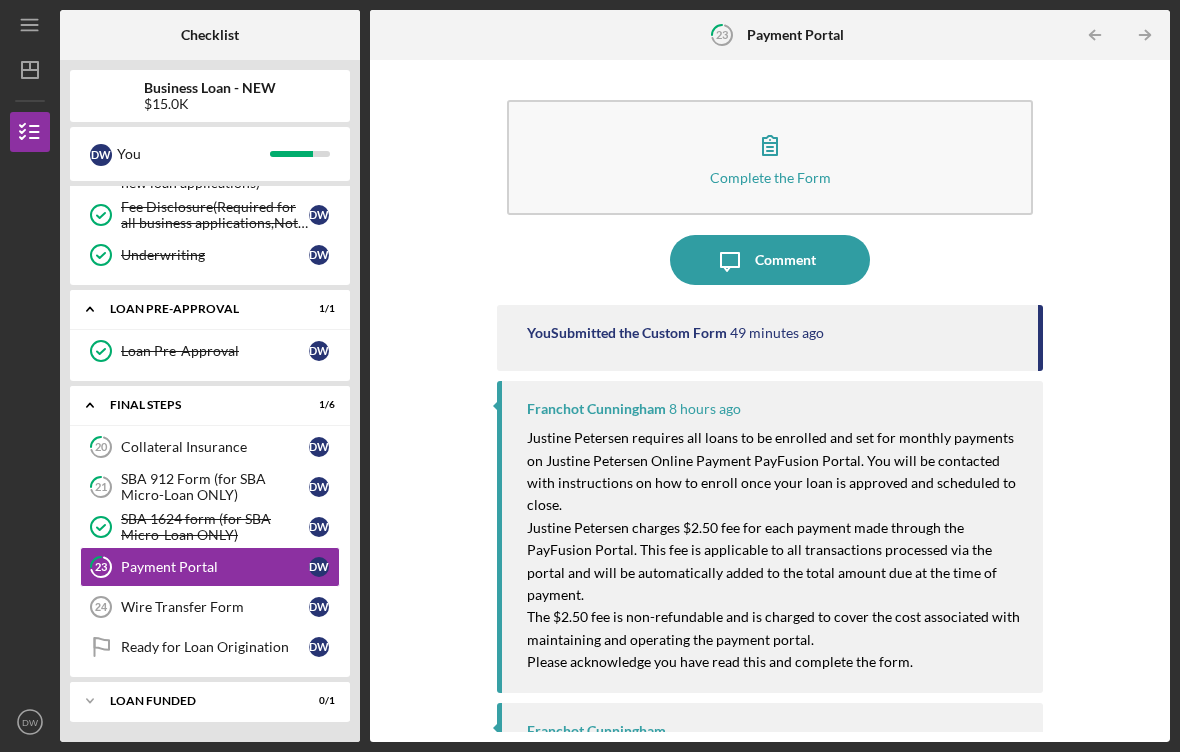 click on "Wire Transfer Form" at bounding box center (215, 607) 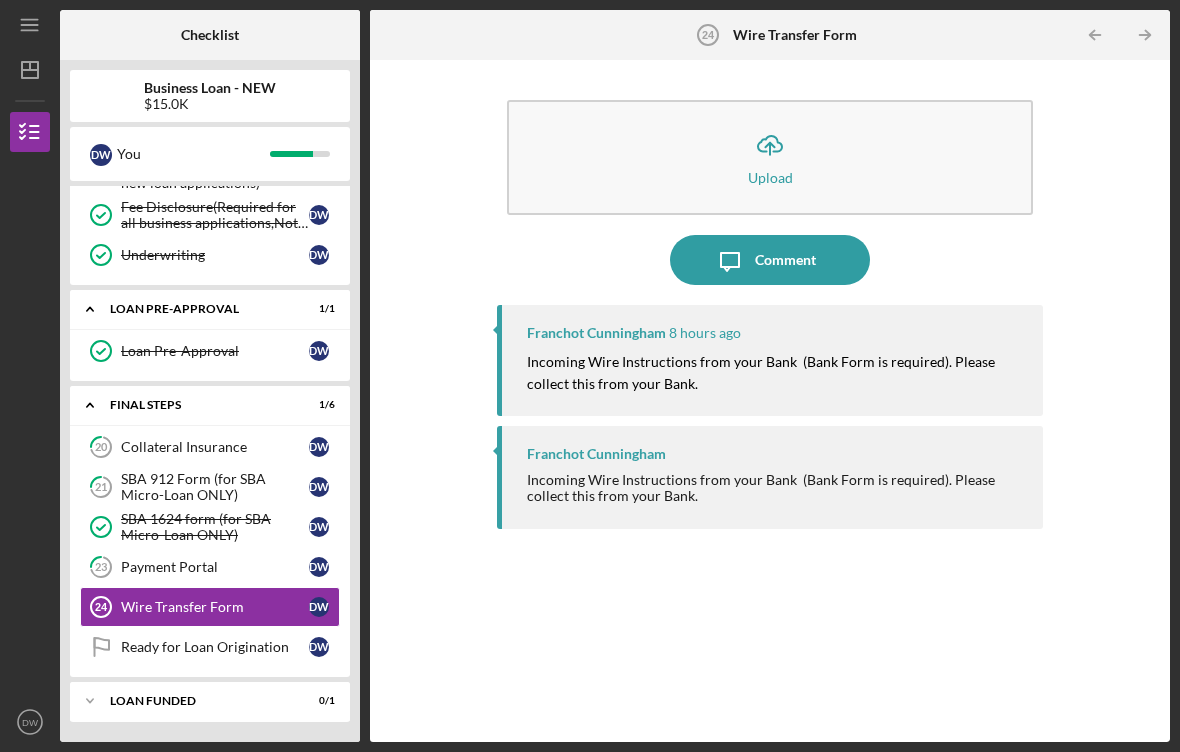 click on "Franchot Cunningham" at bounding box center [596, 454] 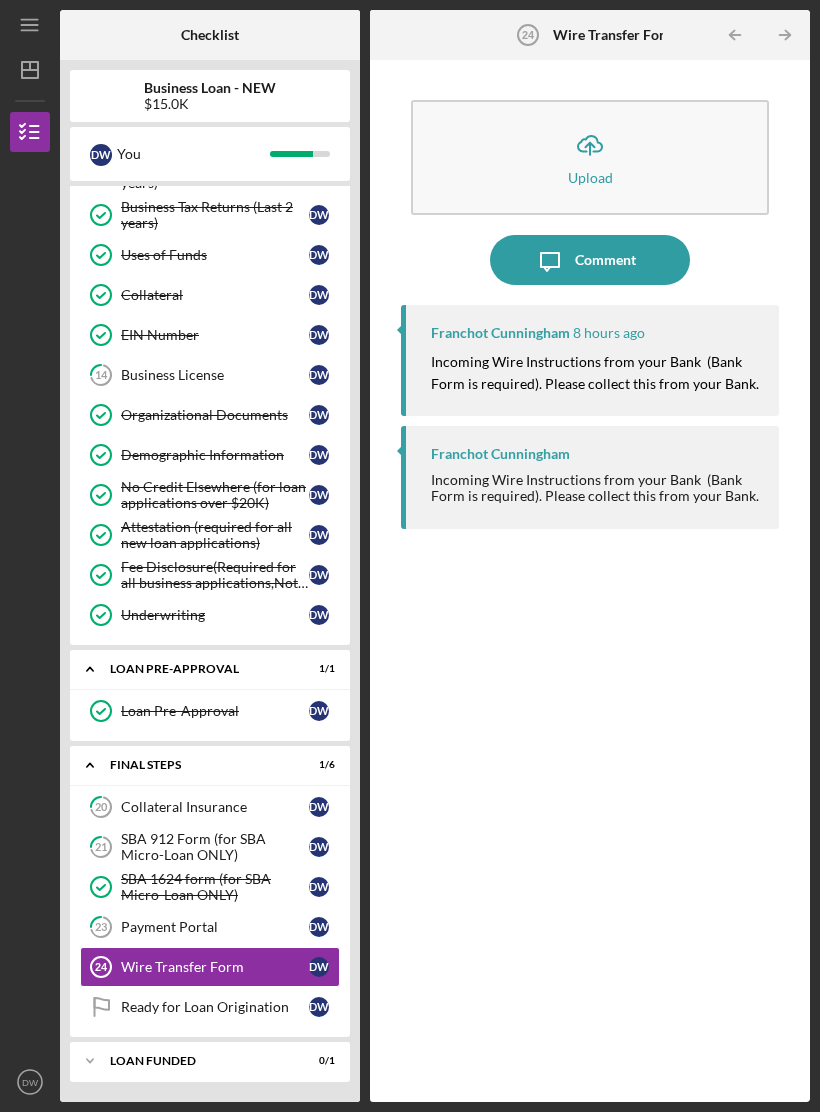 scroll, scrollTop: 282, scrollLeft: 0, axis: vertical 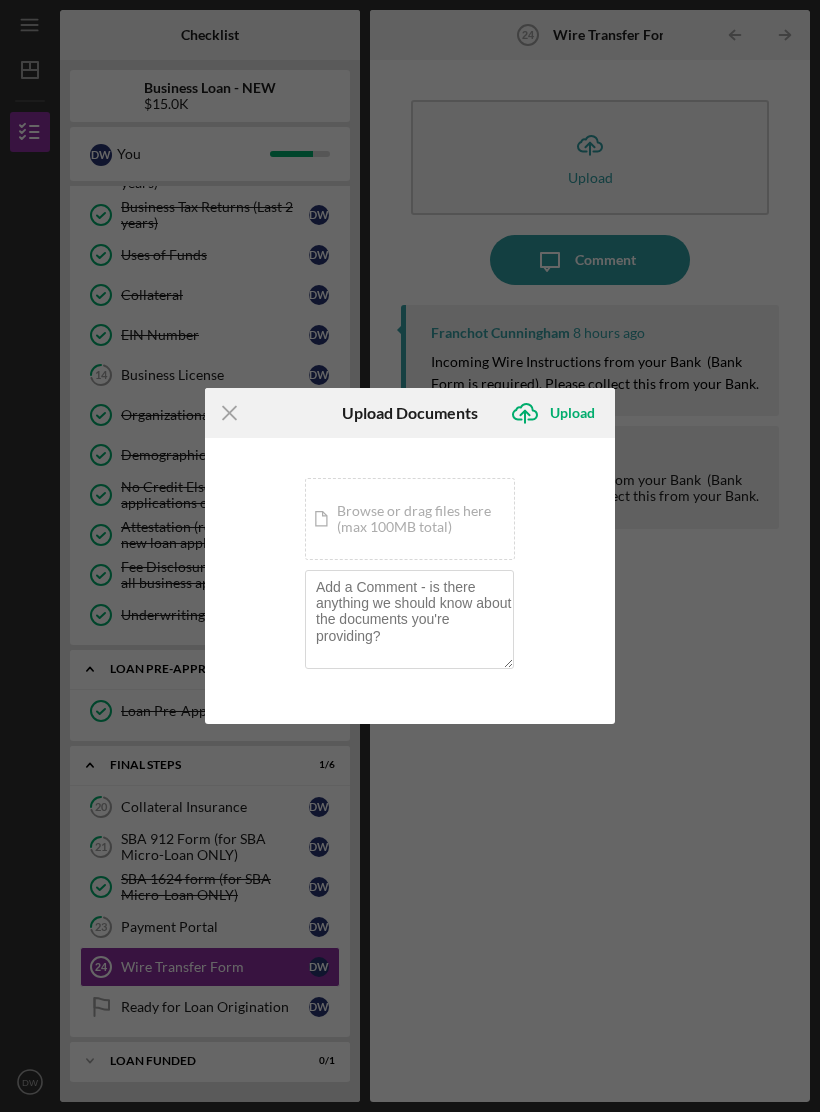 click on "Icon/Document Browse or drag files here (max 100MB total) Tap to choose files or take a photo" at bounding box center [410, 519] 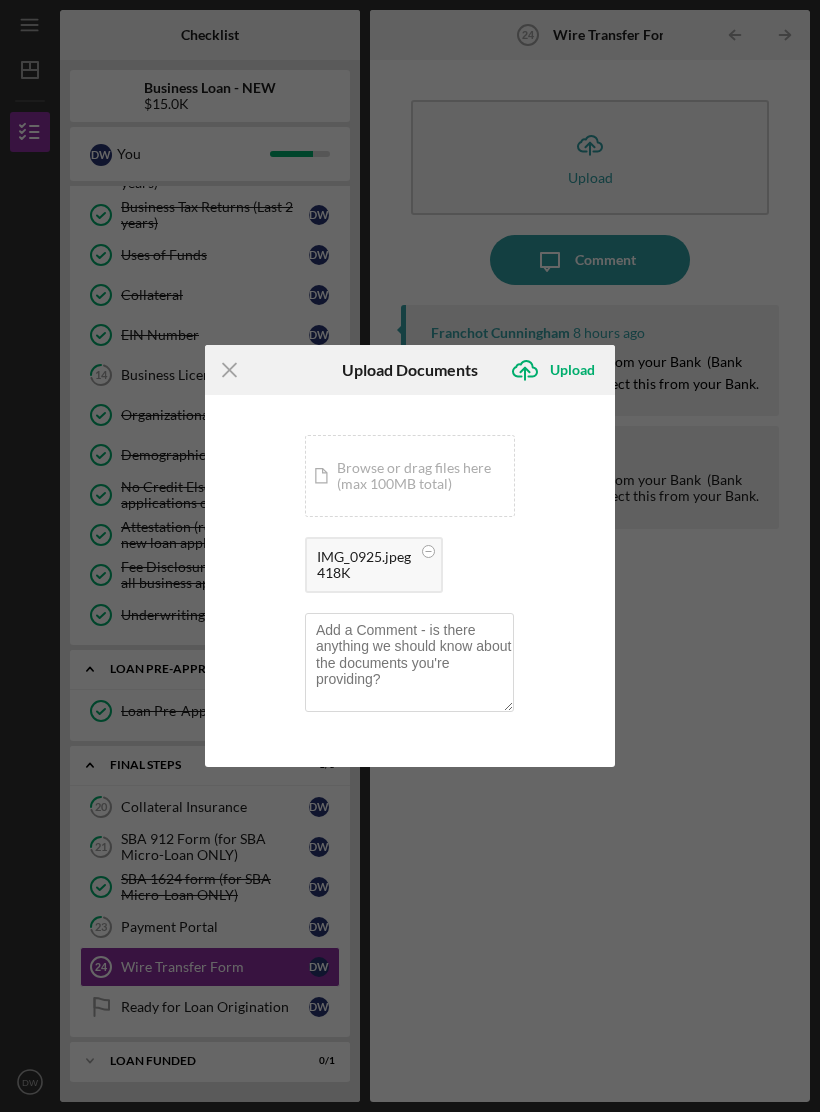 click on "Upload" at bounding box center [572, 370] 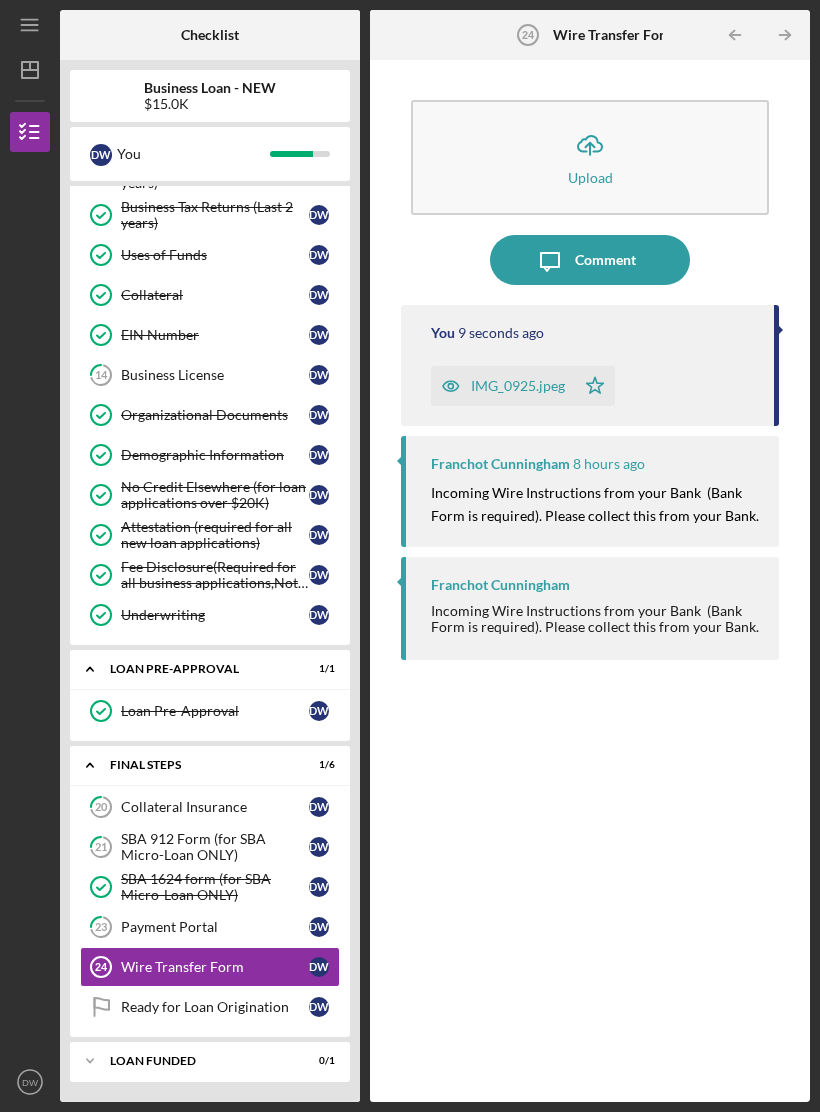 click on "SBA  912 Form (for SBA Micro-Loan ONLY)" at bounding box center (215, 847) 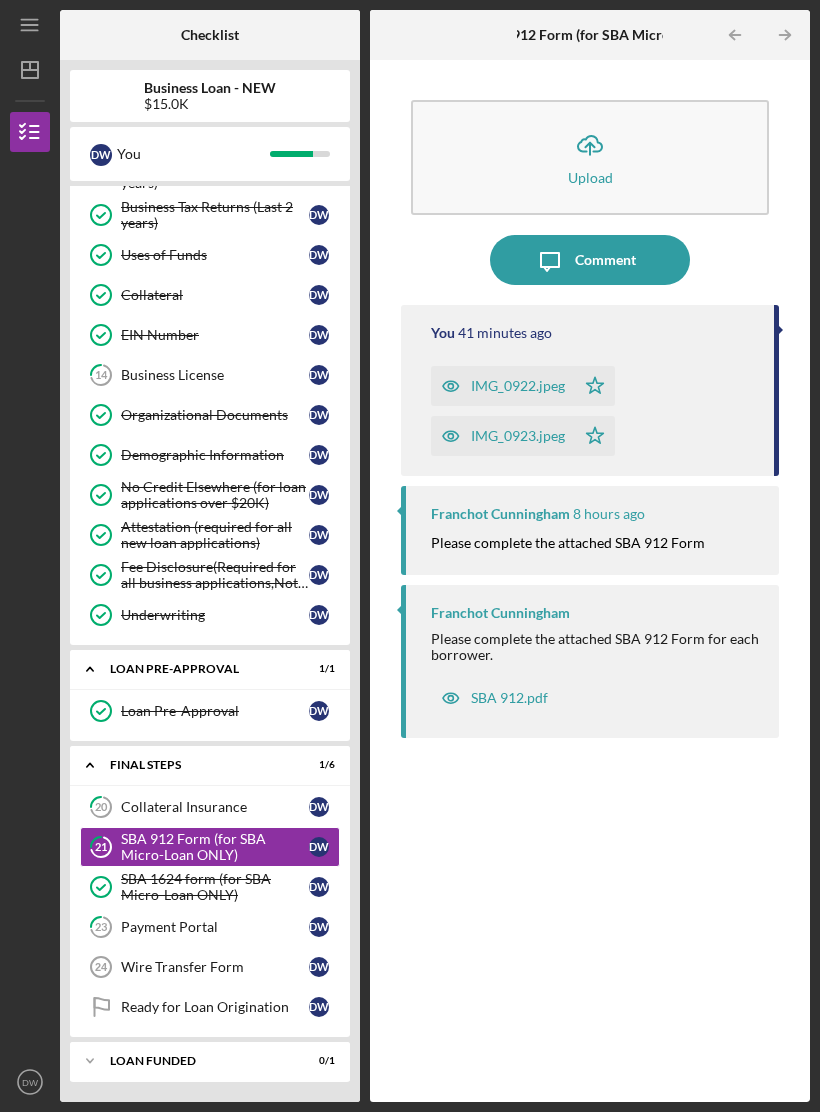 click on "Ready for Loan Origination" at bounding box center (215, 1007) 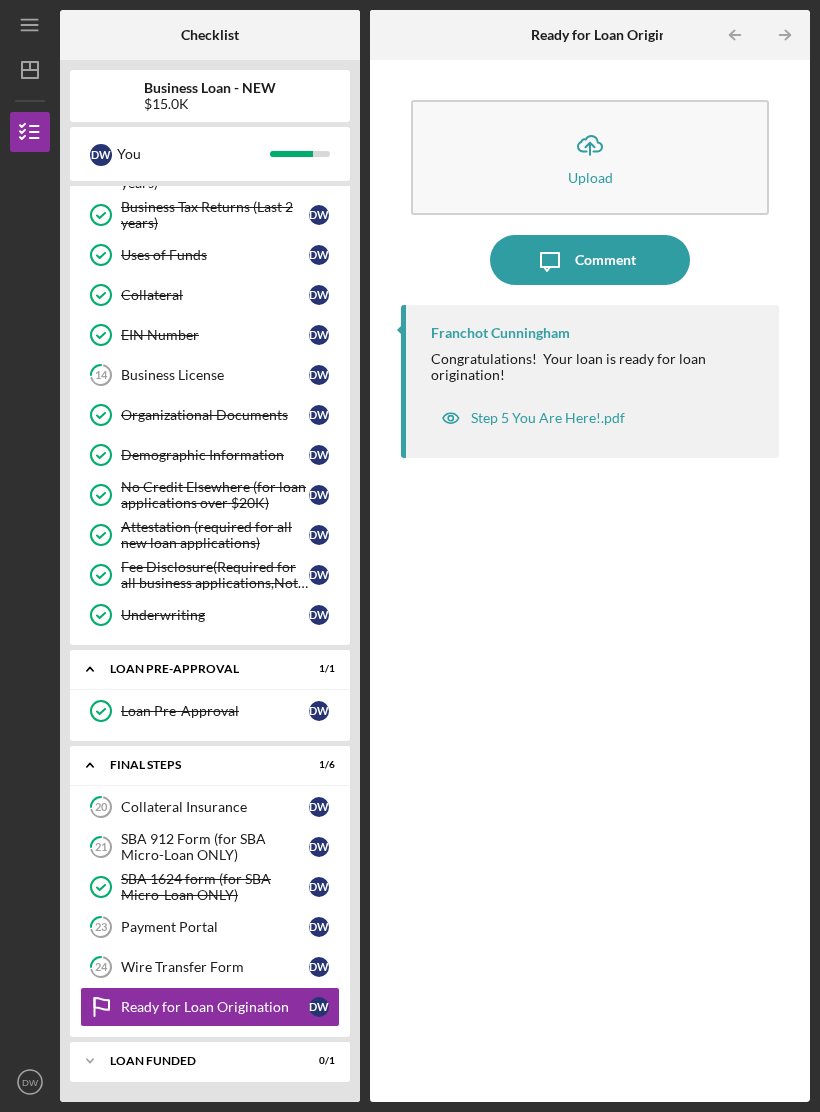click on "Icon/Expander" 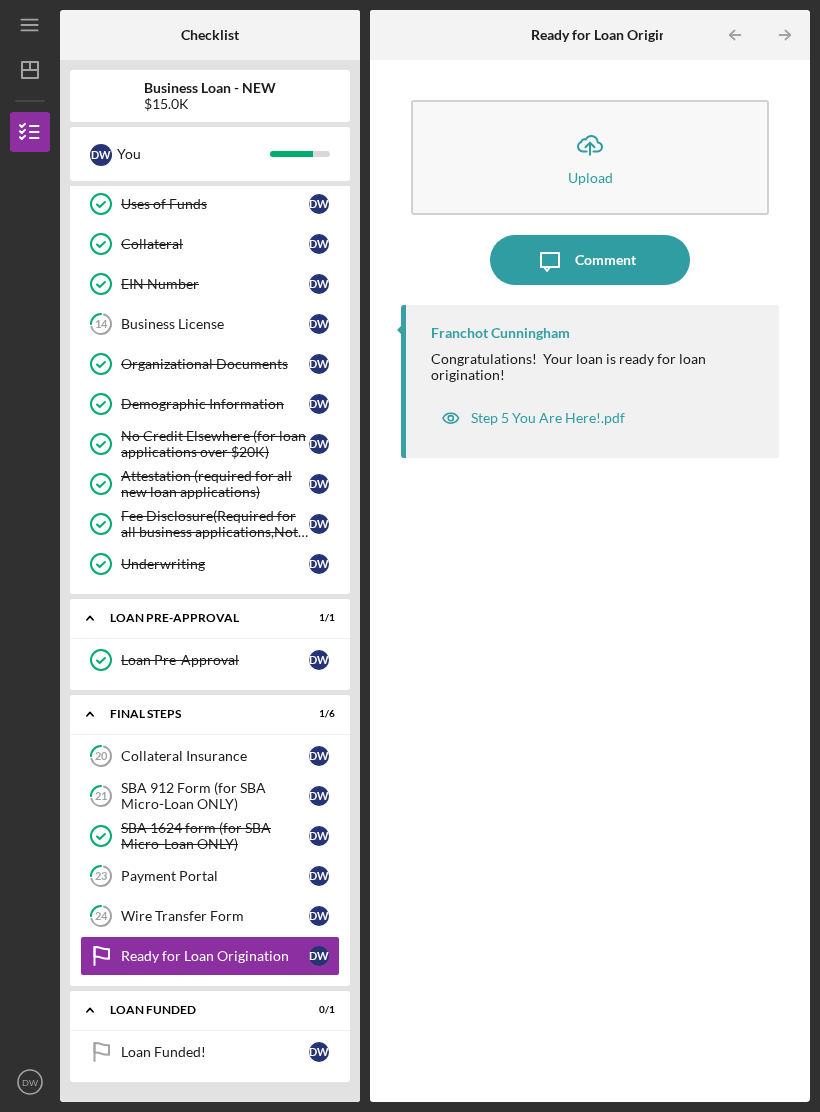 scroll, scrollTop: 333, scrollLeft: 0, axis: vertical 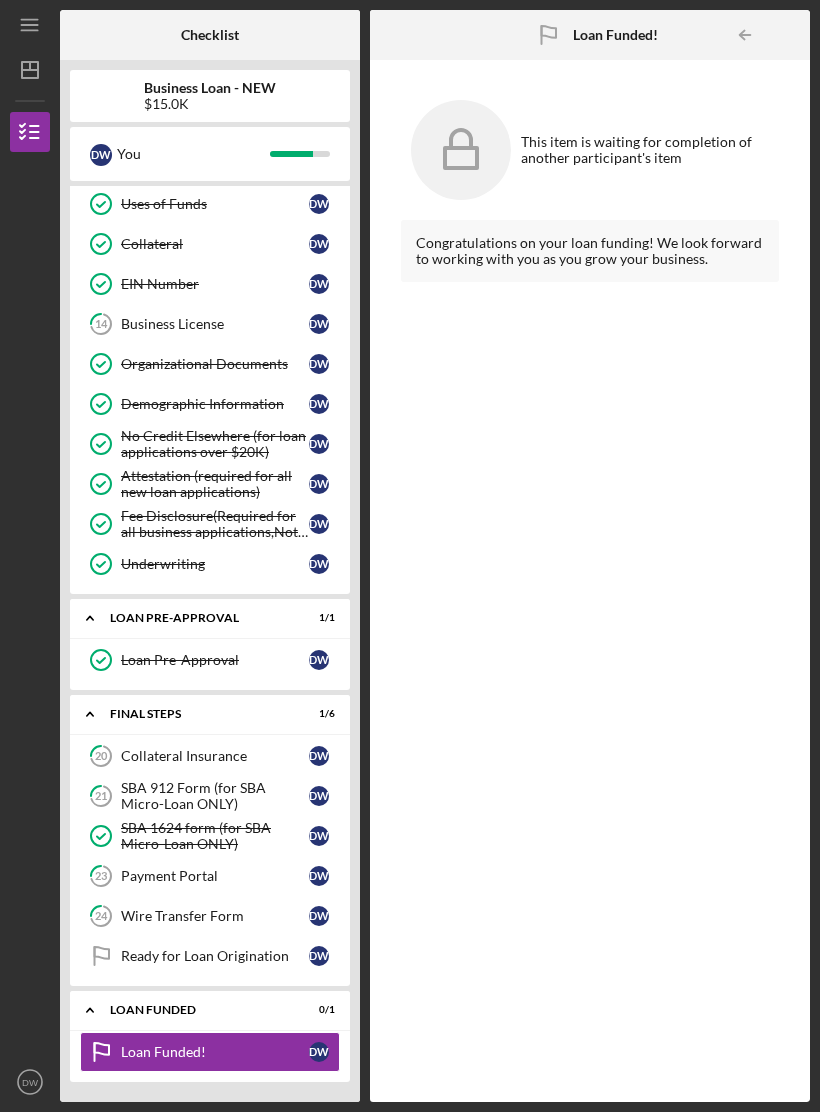 click on "Loan Pre-Approval" at bounding box center (215, 660) 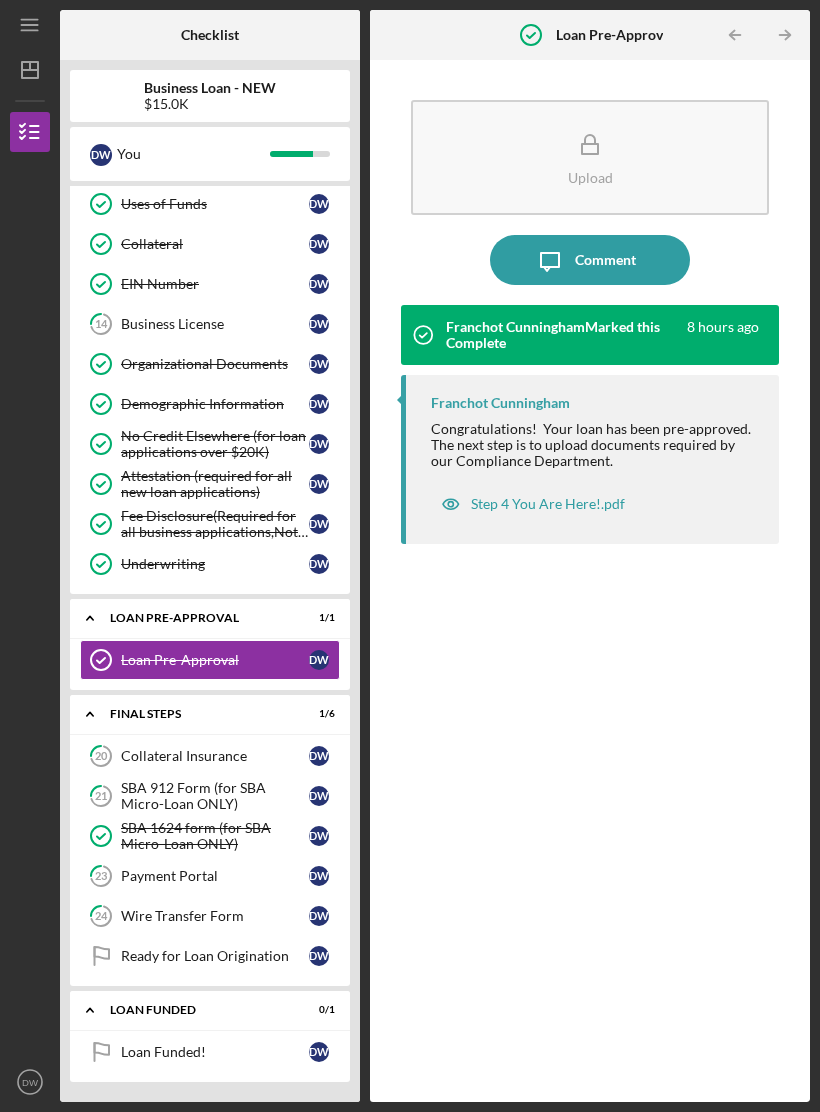 click on "Step 4 You Are Here!.pdf" at bounding box center [533, 504] 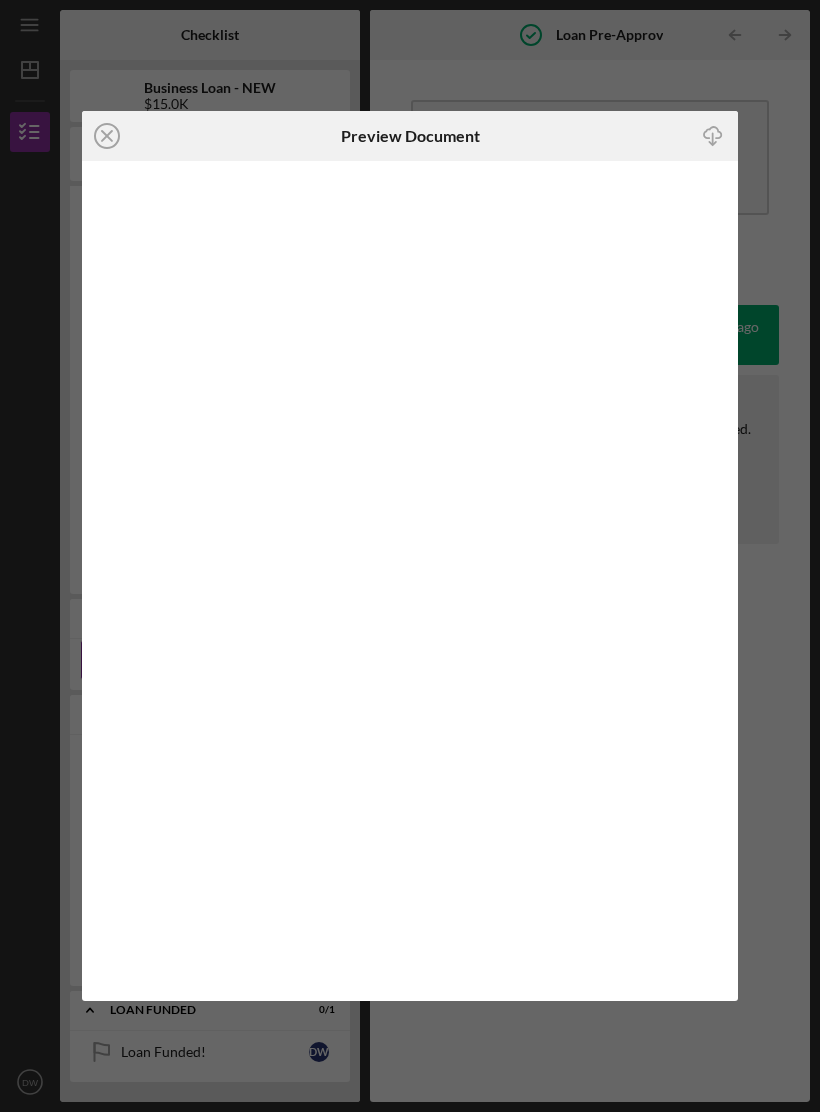 click on "Icon/Close" 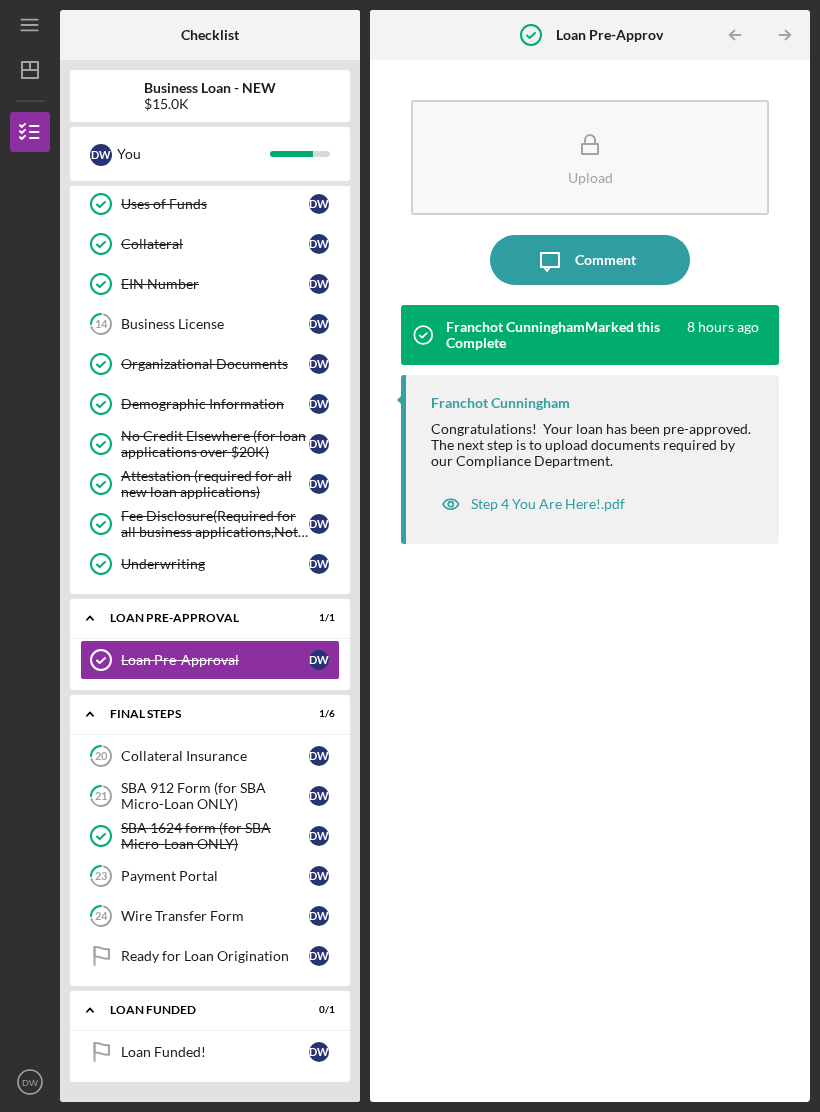 scroll, scrollTop: 333, scrollLeft: 0, axis: vertical 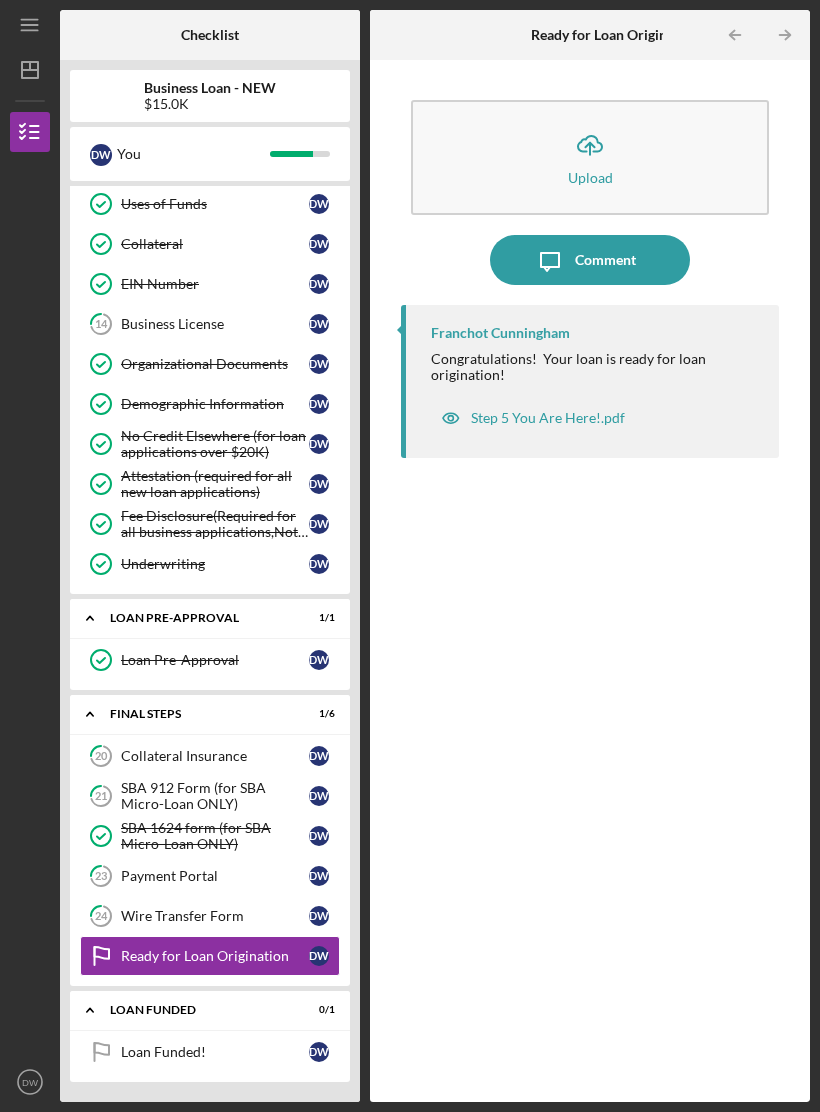 click on "Step 5 You Are Here!.pdf" at bounding box center [533, 418] 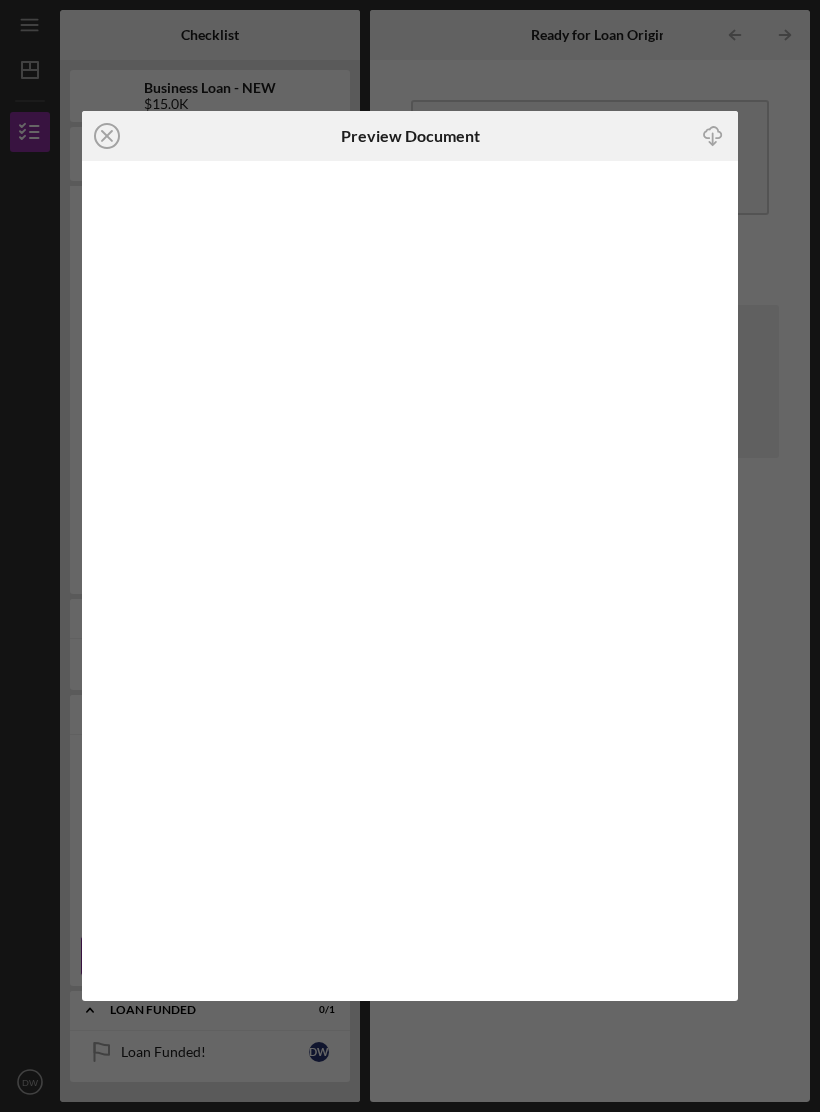 click on "Icon/Close" 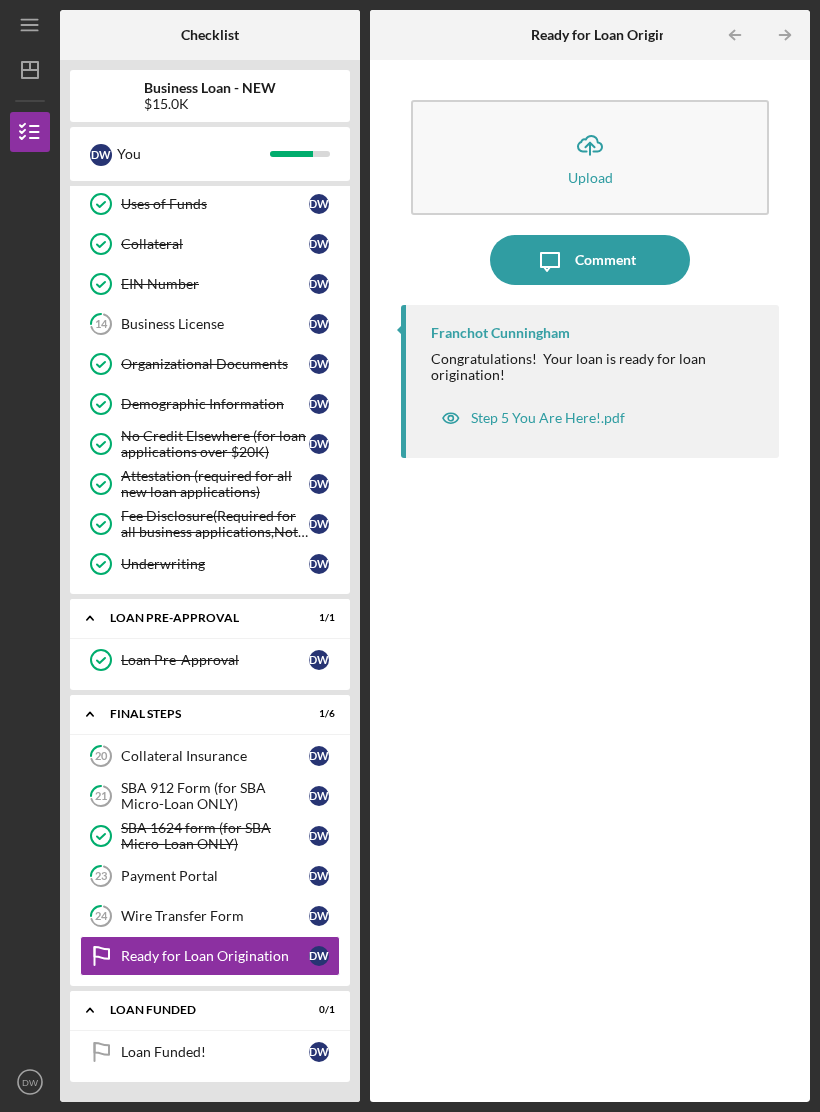 scroll, scrollTop: 333, scrollLeft: 0, axis: vertical 